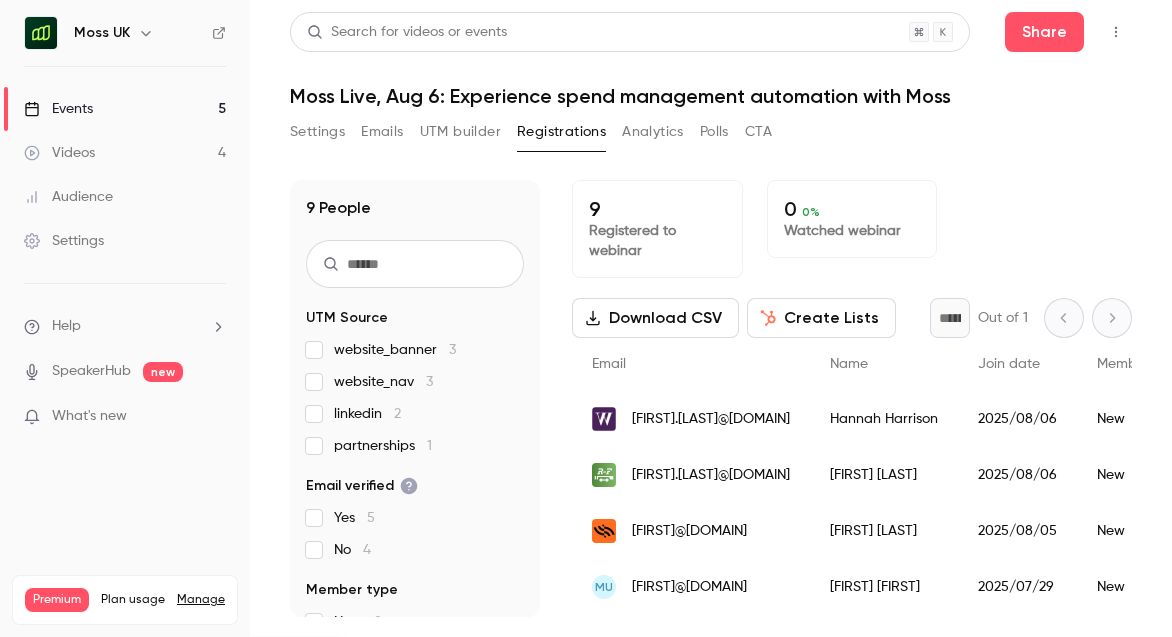 scroll, scrollTop: 0, scrollLeft: 0, axis: both 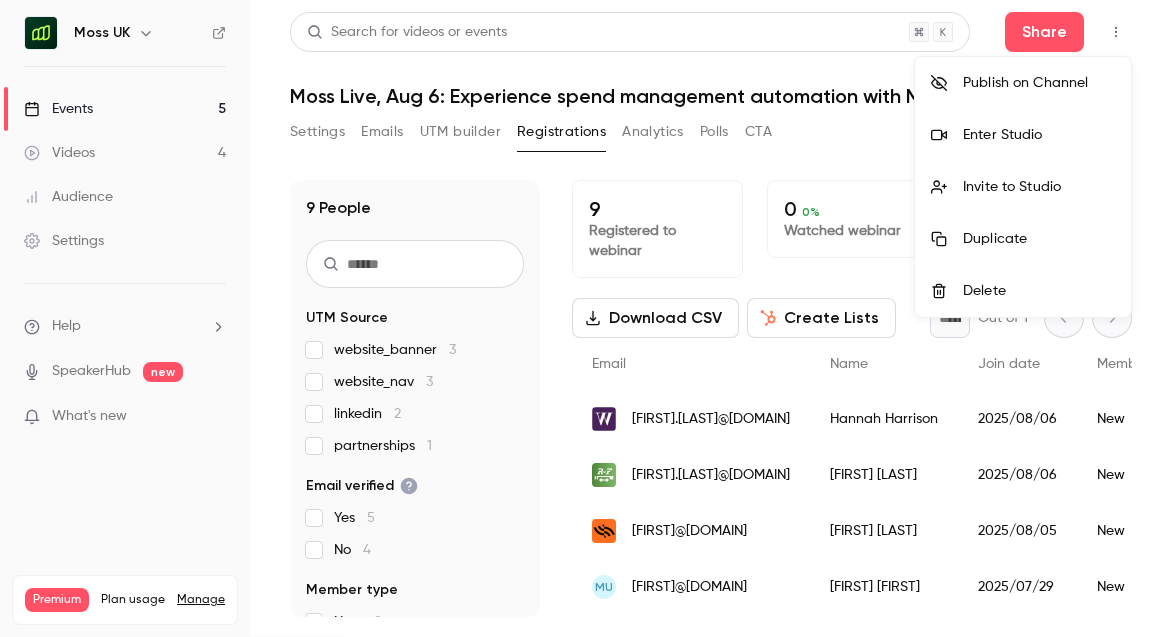 click on "Enter Studio" at bounding box center [1039, 135] 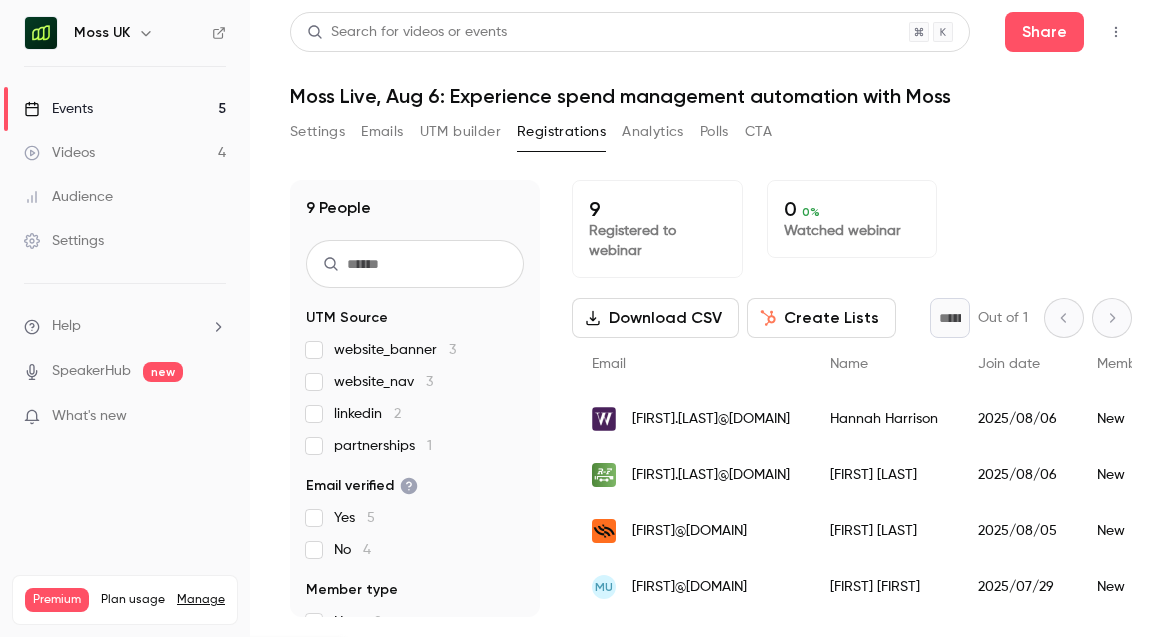 type 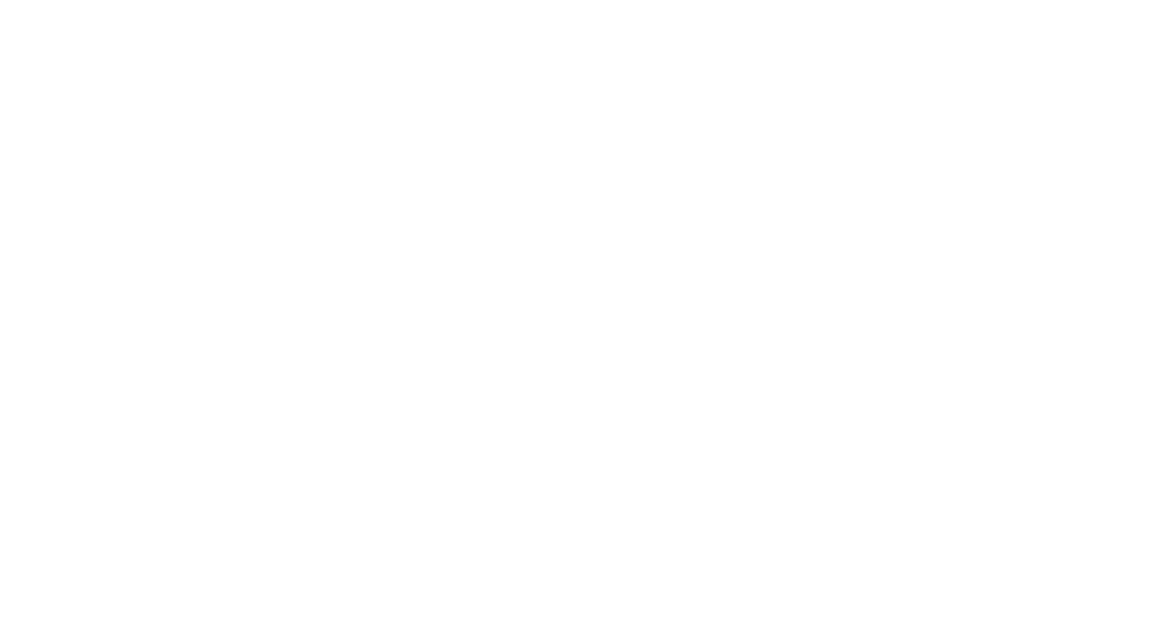 scroll, scrollTop: 0, scrollLeft: 0, axis: both 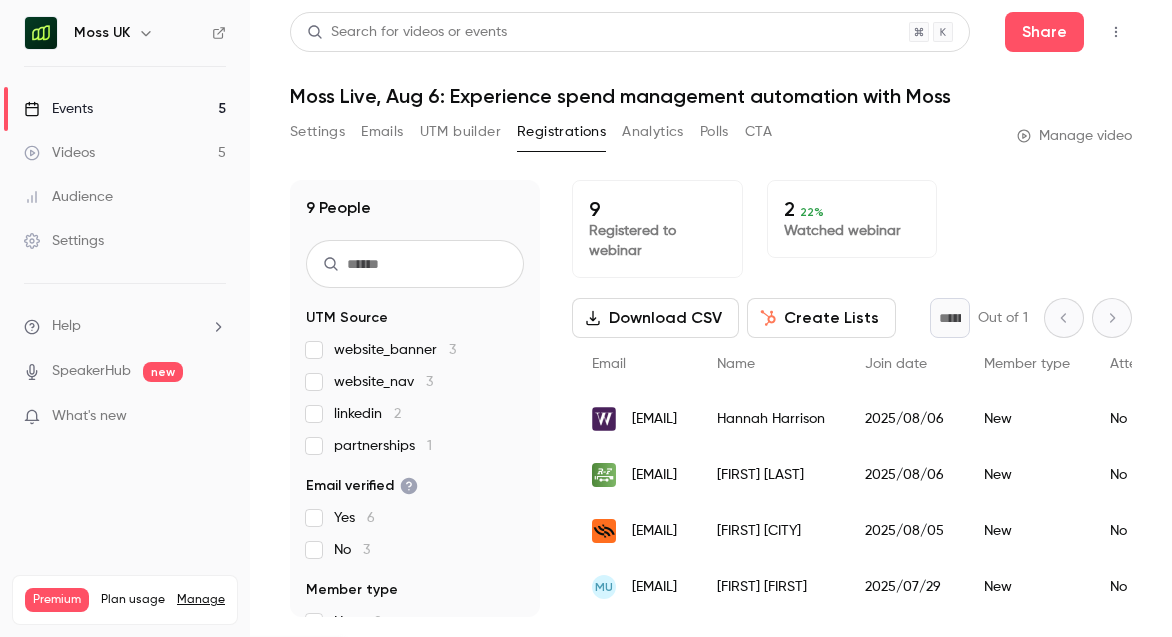 click on "Download CSV" at bounding box center [655, 318] 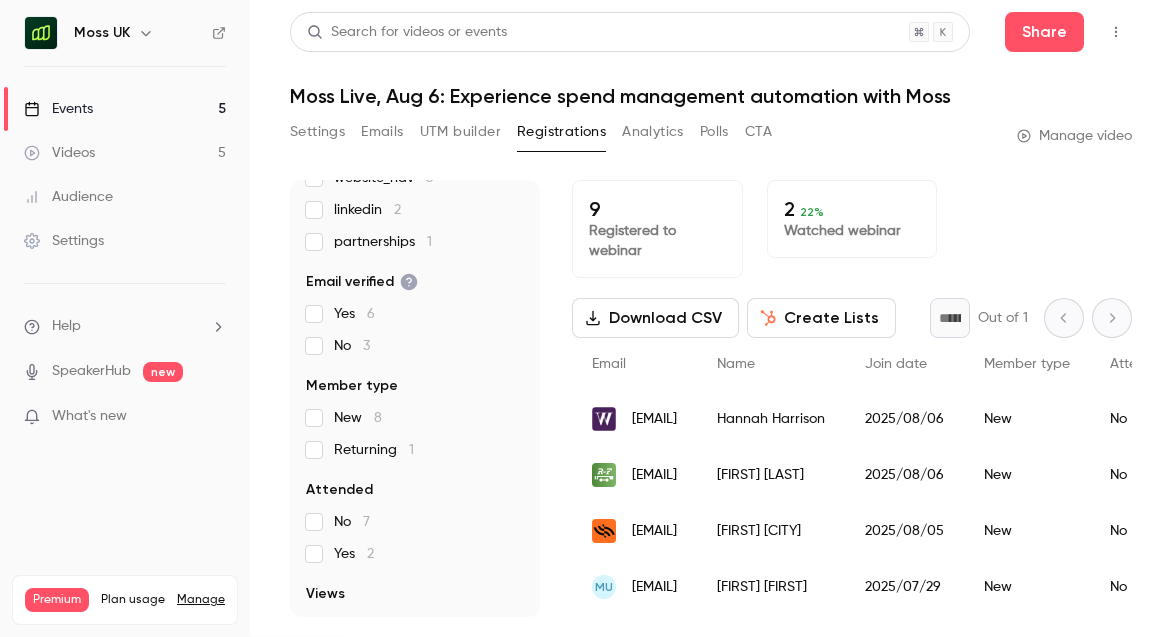 scroll, scrollTop: 223, scrollLeft: 0, axis: vertical 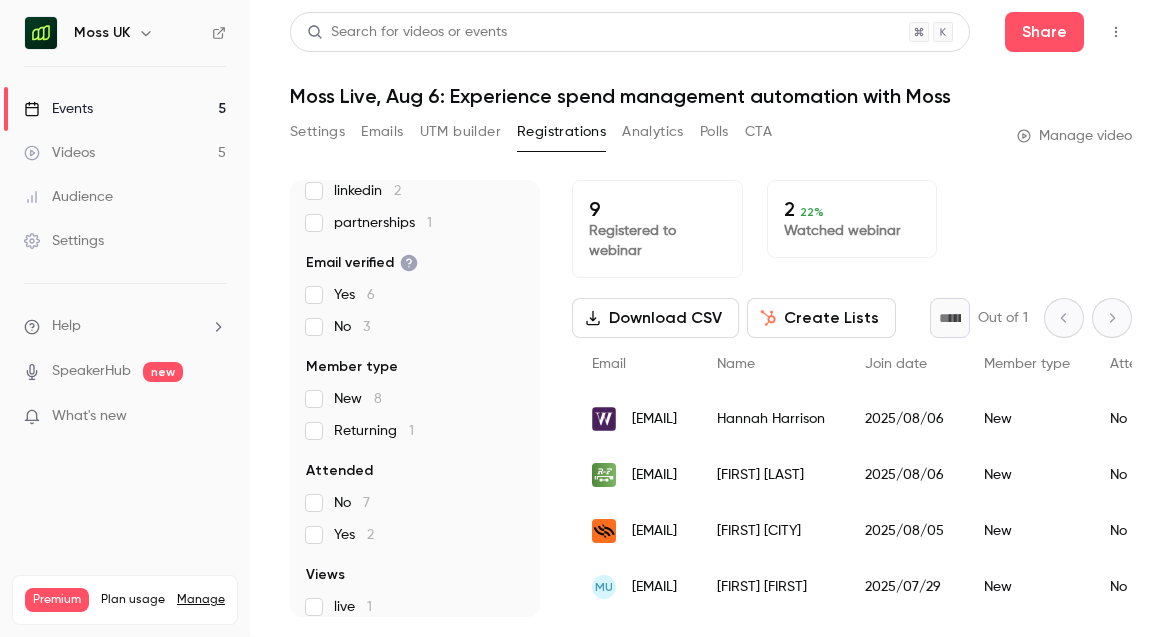 click on "Emails" at bounding box center [382, 132] 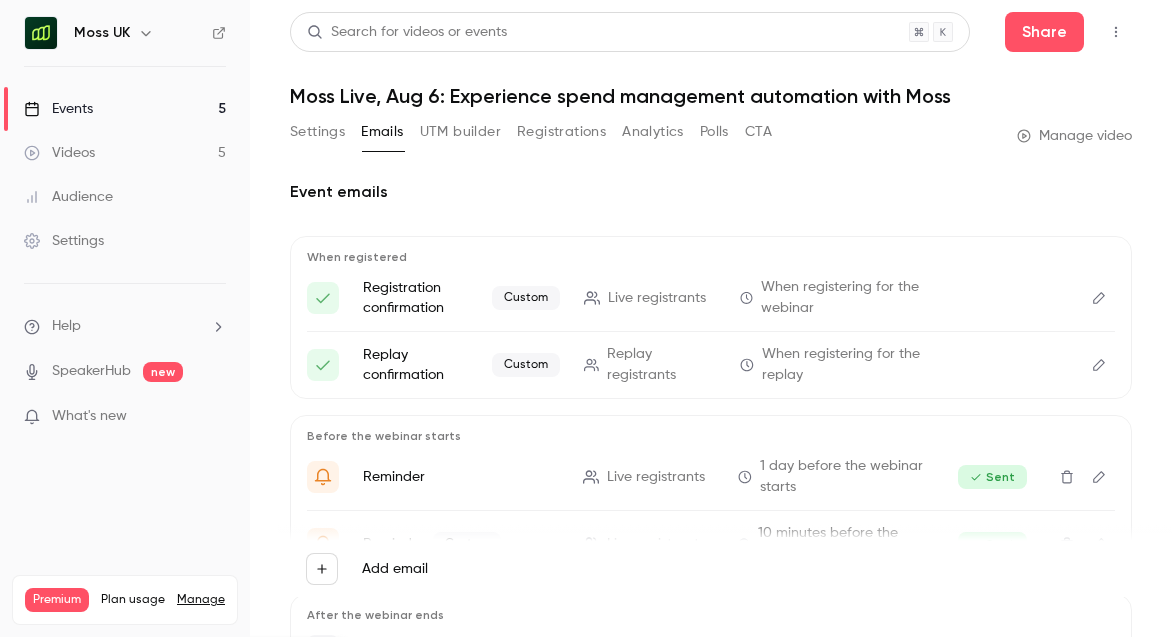 scroll, scrollTop: 169, scrollLeft: 0, axis: vertical 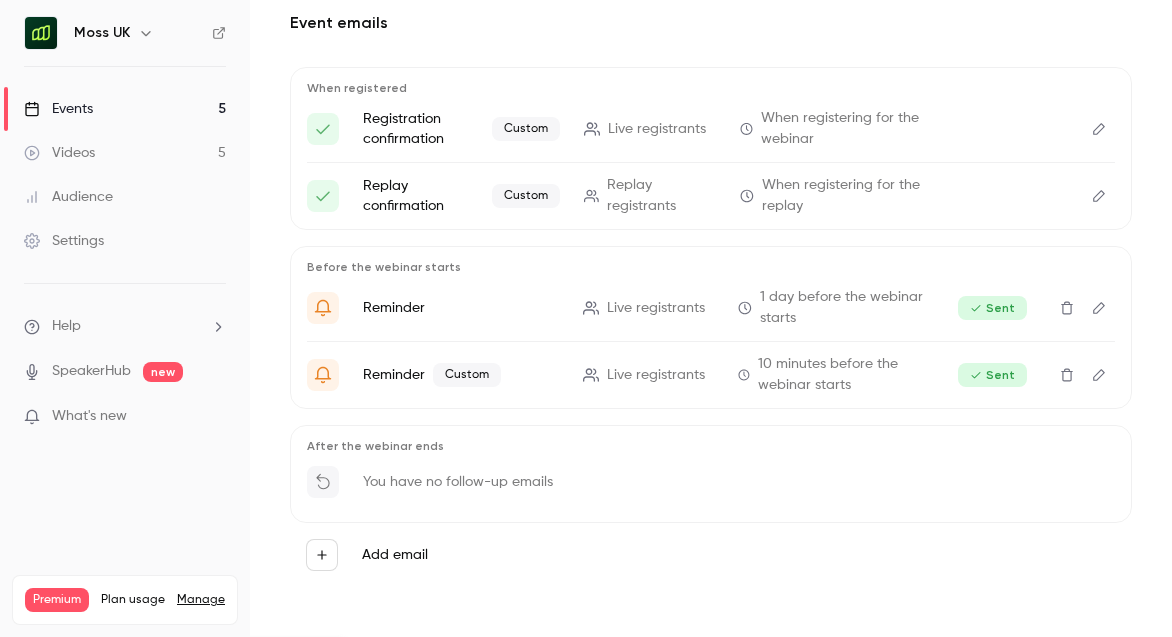 click on "Add email" at bounding box center [395, 555] 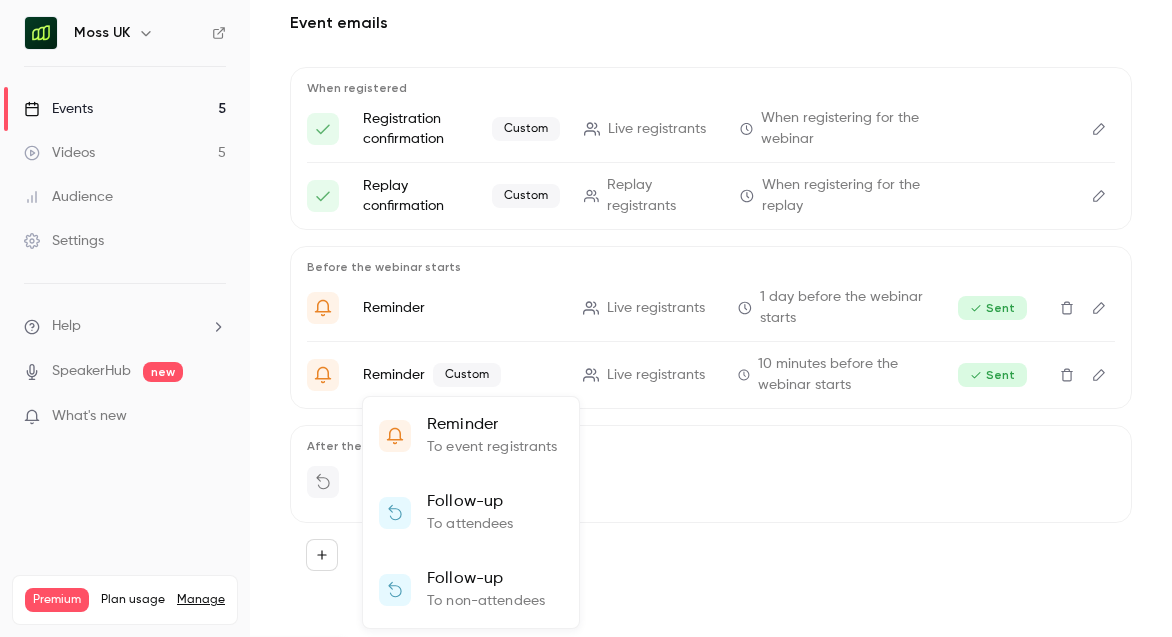 click on "To non-attendees" at bounding box center [486, 601] 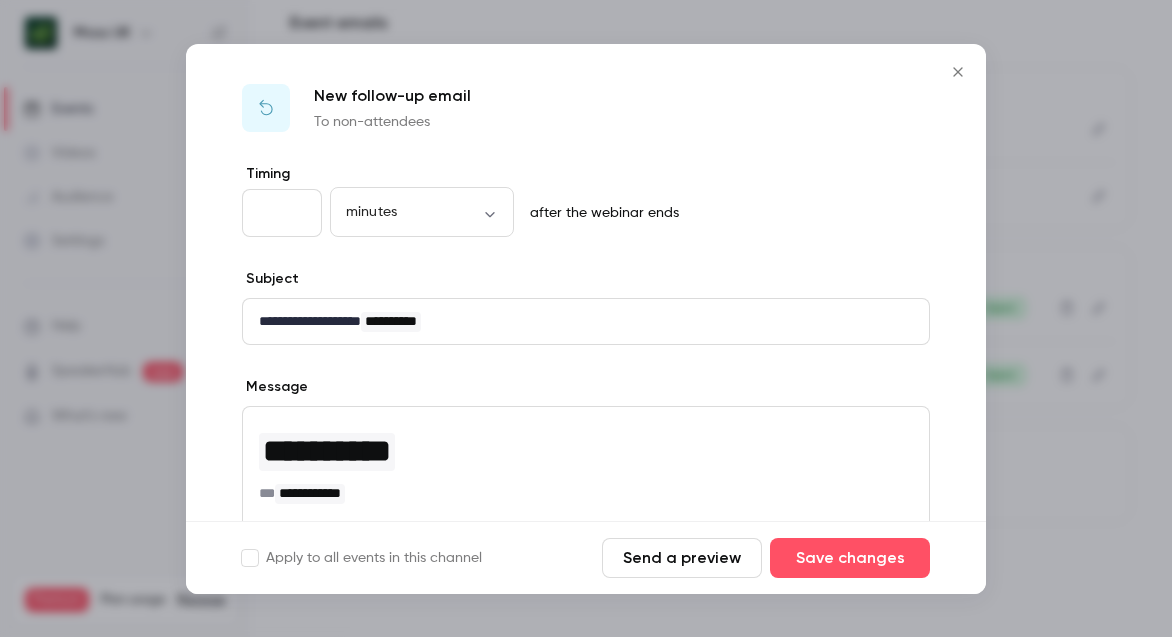 click on "**********" at bounding box center [586, 525] 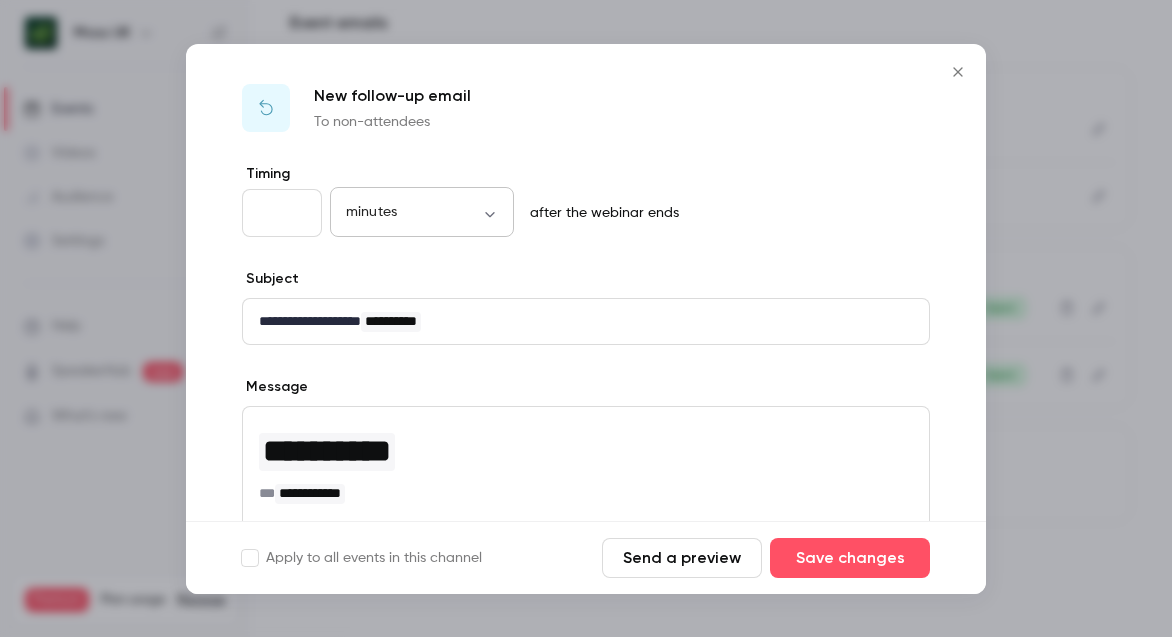 click on "Moss UK Events 5 Videos 5 Audience Settings Help SpeakerHub new What's new Premium Plan usage Manage Videos 21  / 300 Monthly registrants 63  / 600 Search for videos or events Share Moss Live, Aug 6: Experience spend management automation with Moss Settings Emails UTM builder Registrations Analytics Polls CTA Manage video Event emails When registered Registration confirmation Custom Live registrants When registering for the webinar Replay confirmation Custom Replay registrants When registering for the replay Before the webinar starts Reminder Live registrants 1 day before the webinar starts Sent Reminder Custom Live registrants 10 minutes before the webinar starts Sent After the webinar ends You have no follow-up emails Add email
225" at bounding box center [586, 467] 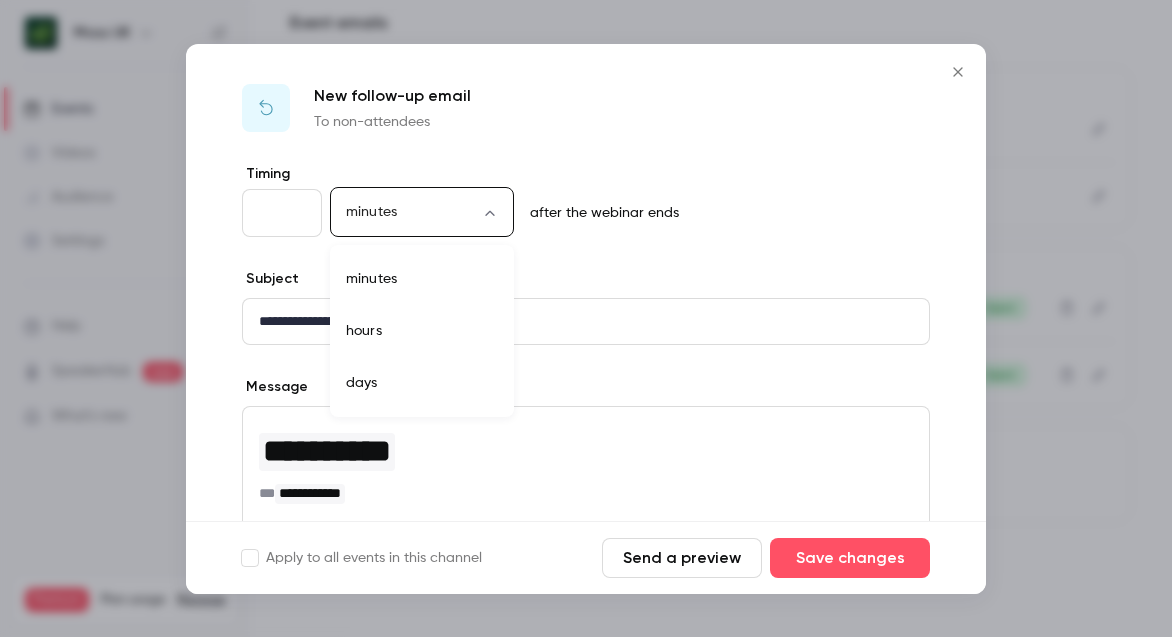 click at bounding box center [586, 318] 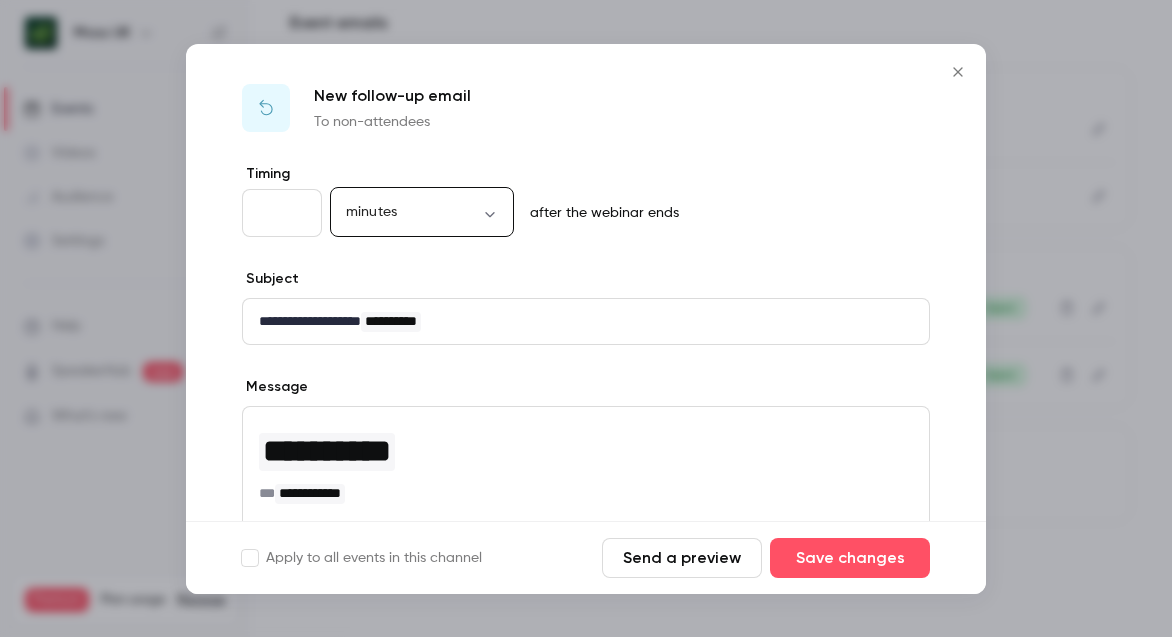click 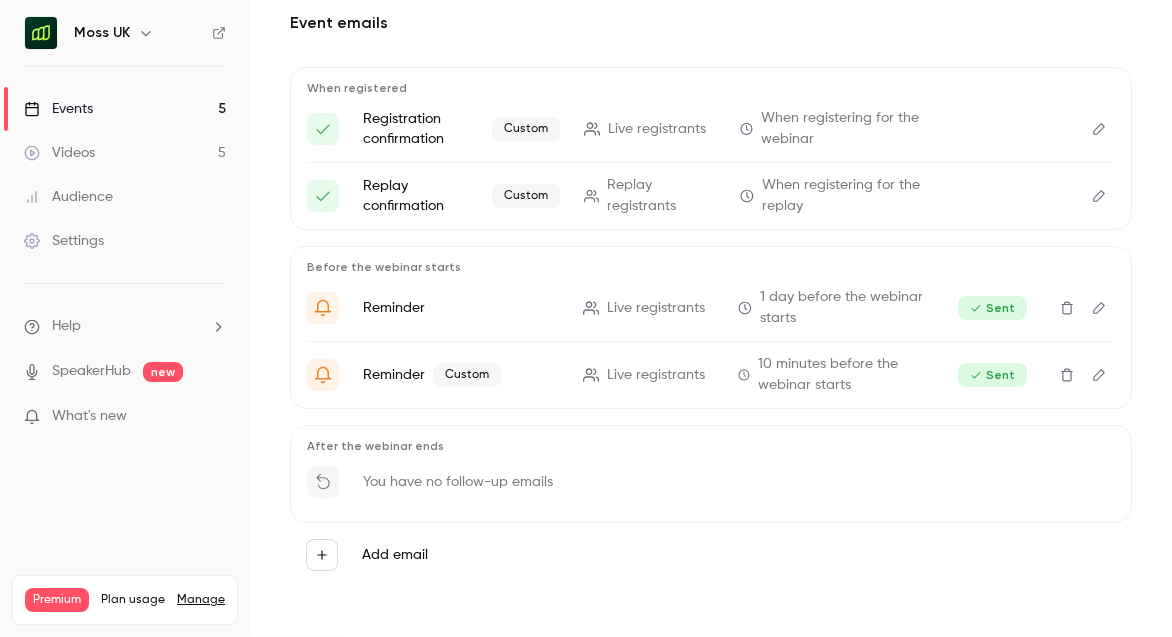 type 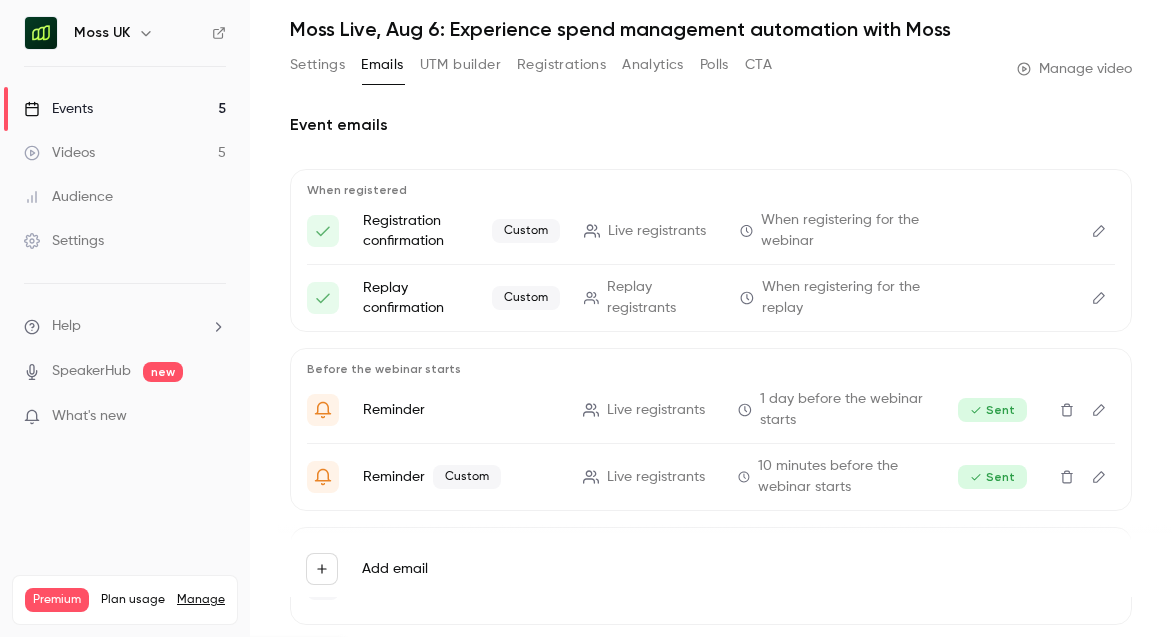 scroll, scrollTop: 0, scrollLeft: 0, axis: both 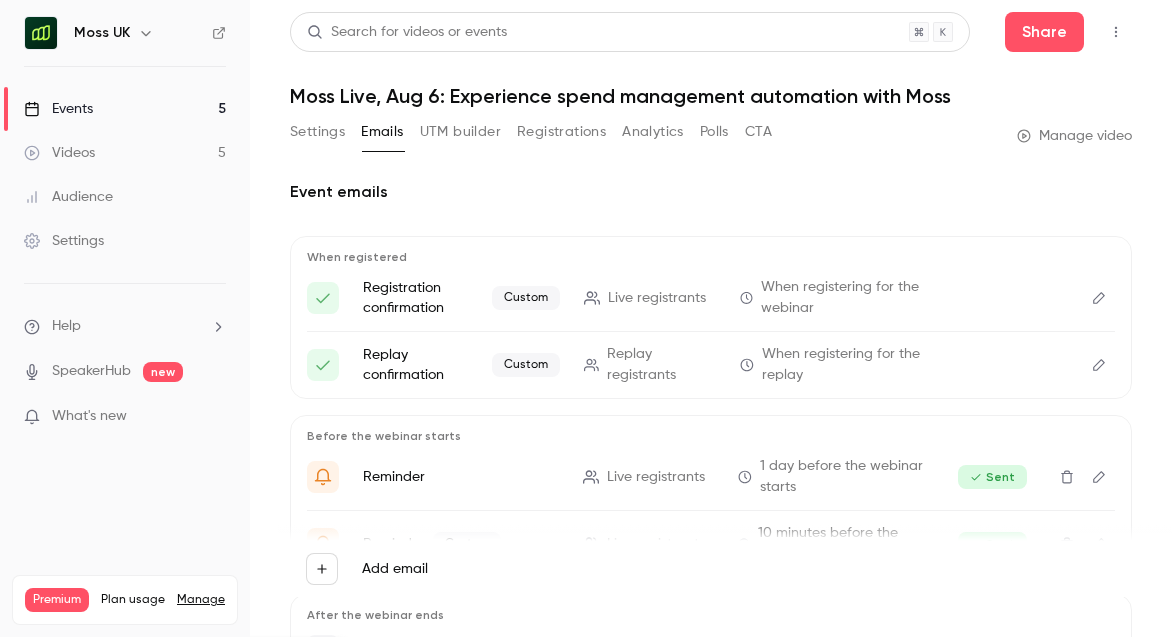click on "Events 5" at bounding box center [125, 109] 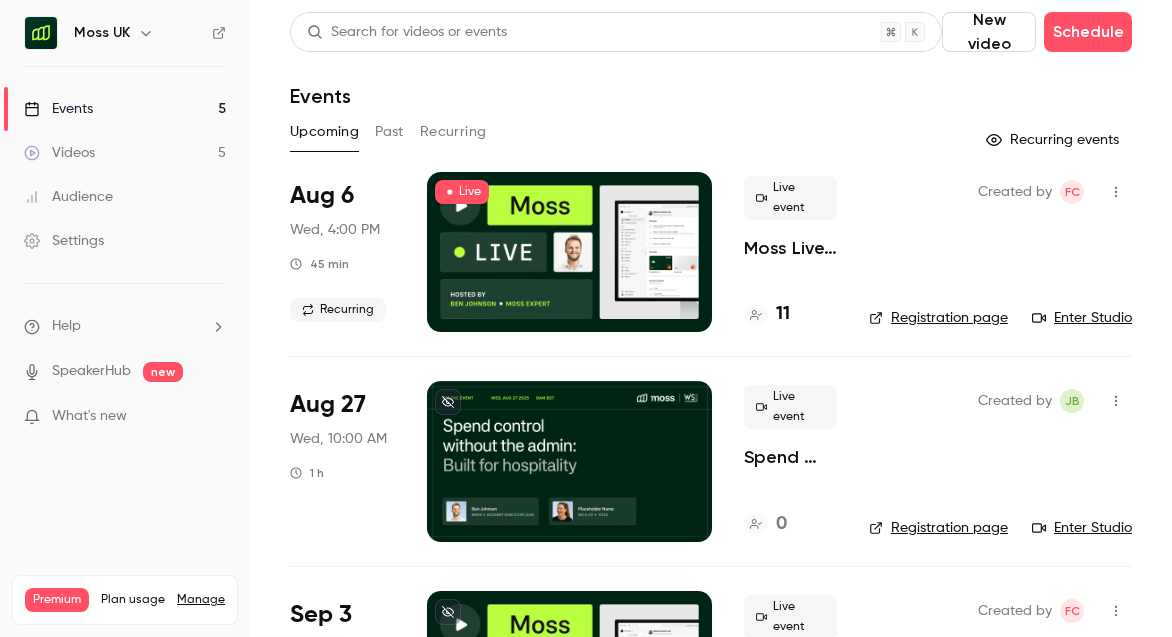click on "Moss Live, Aug 6: Experience spend management automation with Moss" at bounding box center [790, 248] 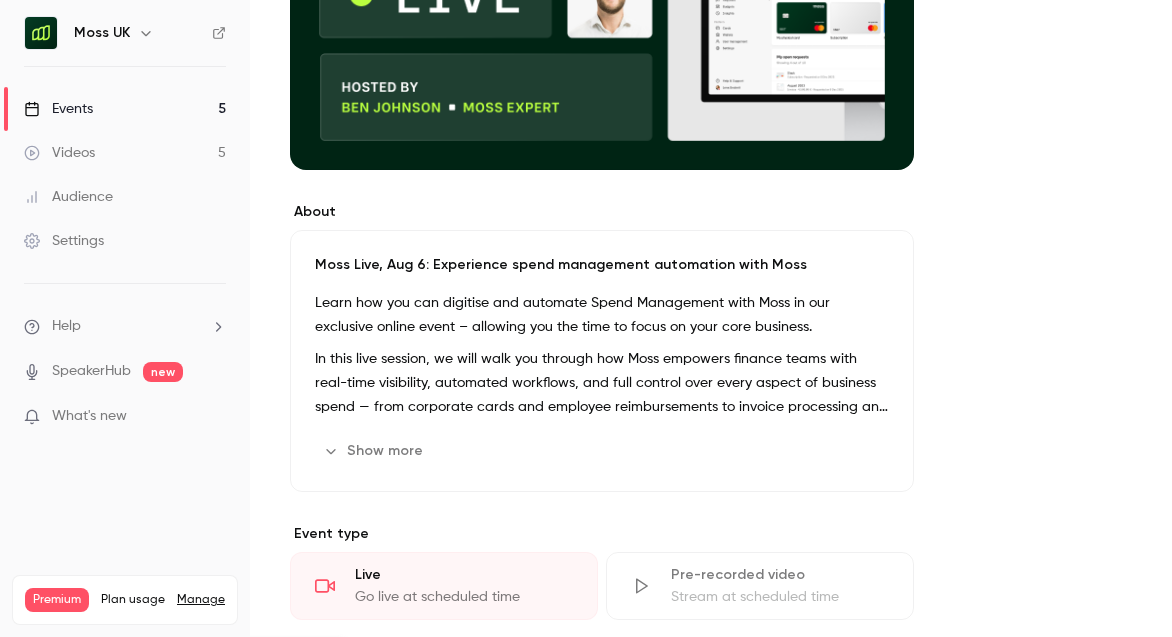 scroll, scrollTop: 378, scrollLeft: 0, axis: vertical 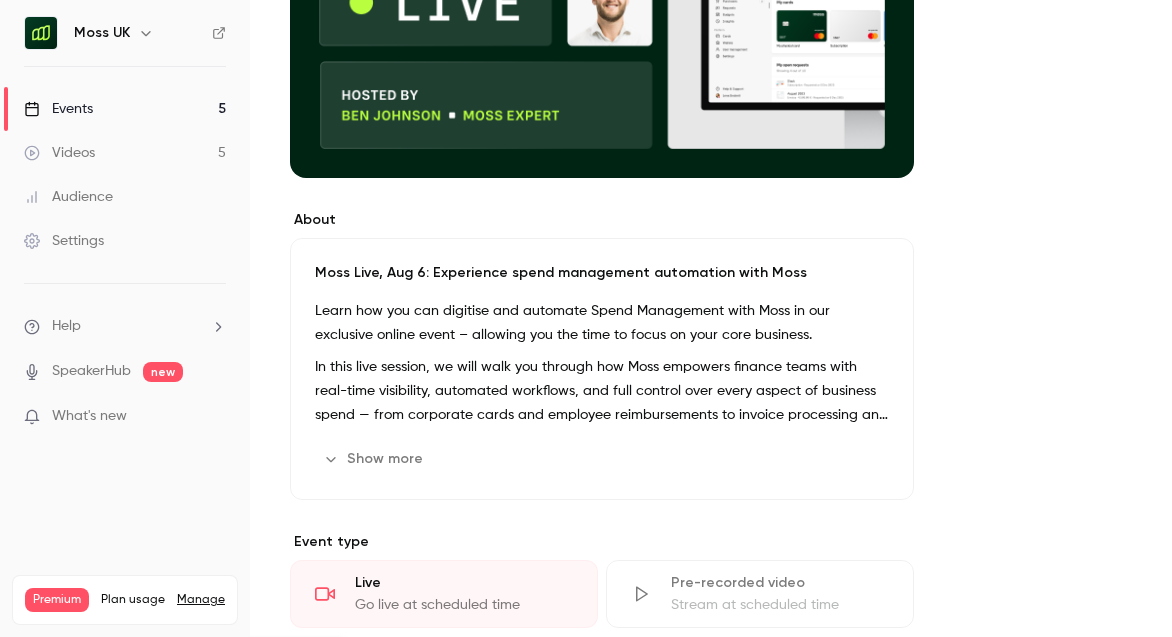 click on "Show more" at bounding box center [375, 459] 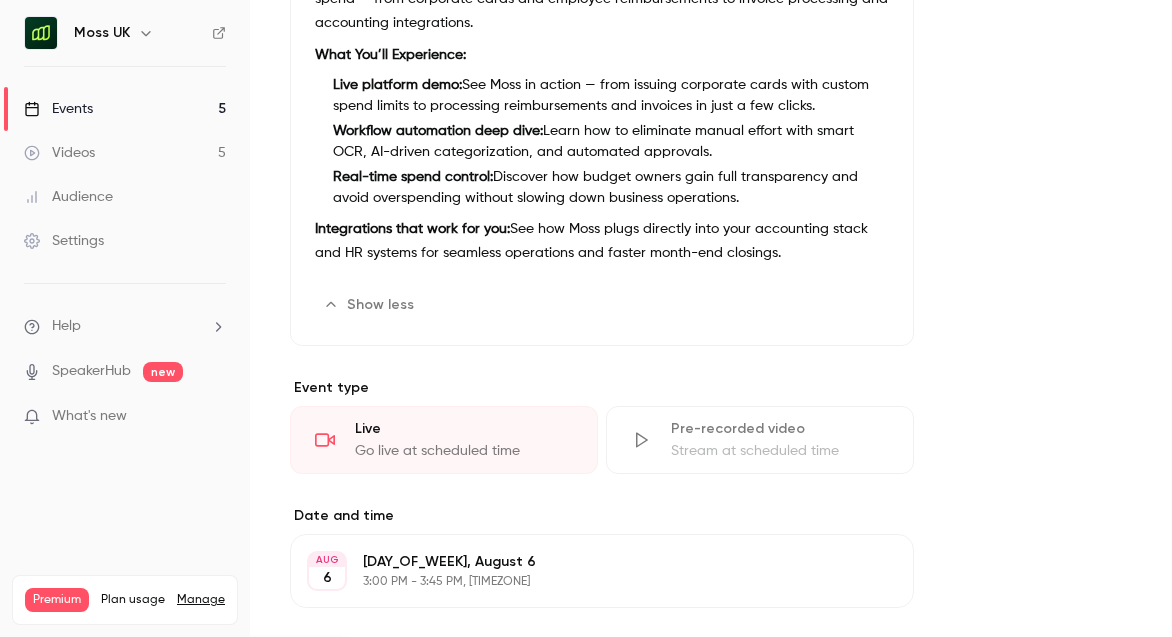 scroll, scrollTop: 652, scrollLeft: 0, axis: vertical 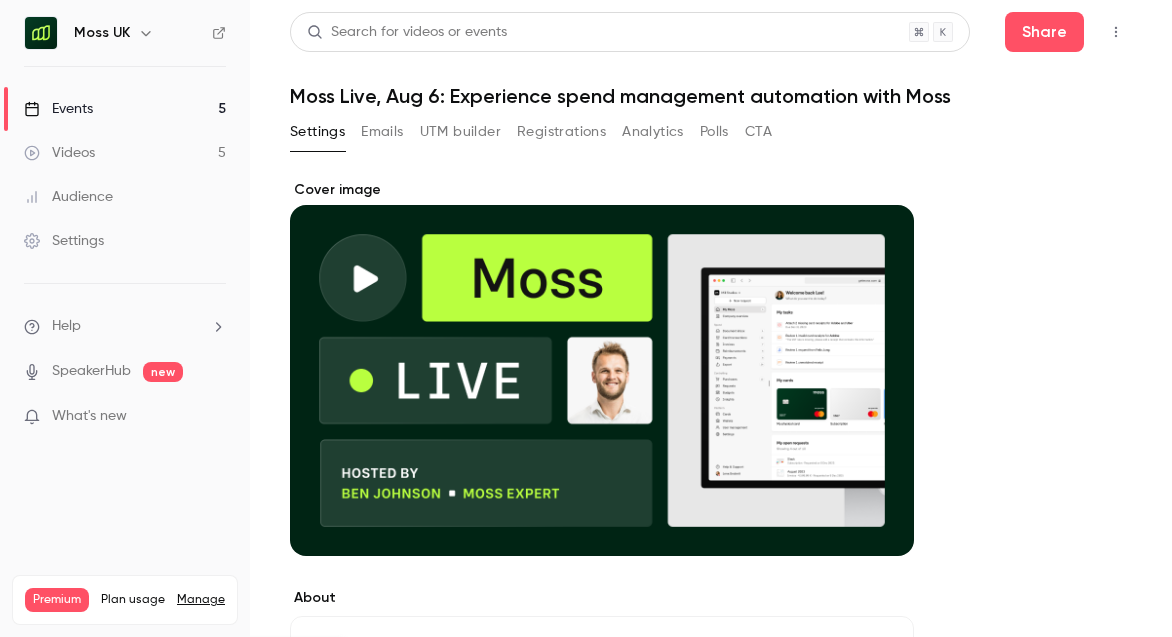 type 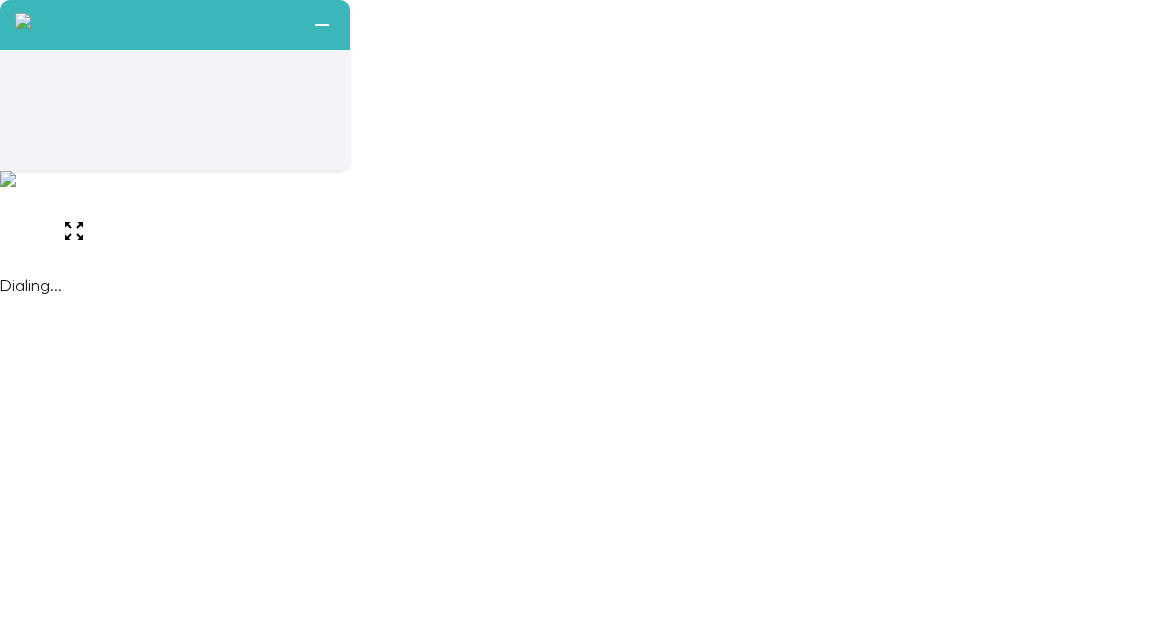 scroll, scrollTop: 0, scrollLeft: 0, axis: both 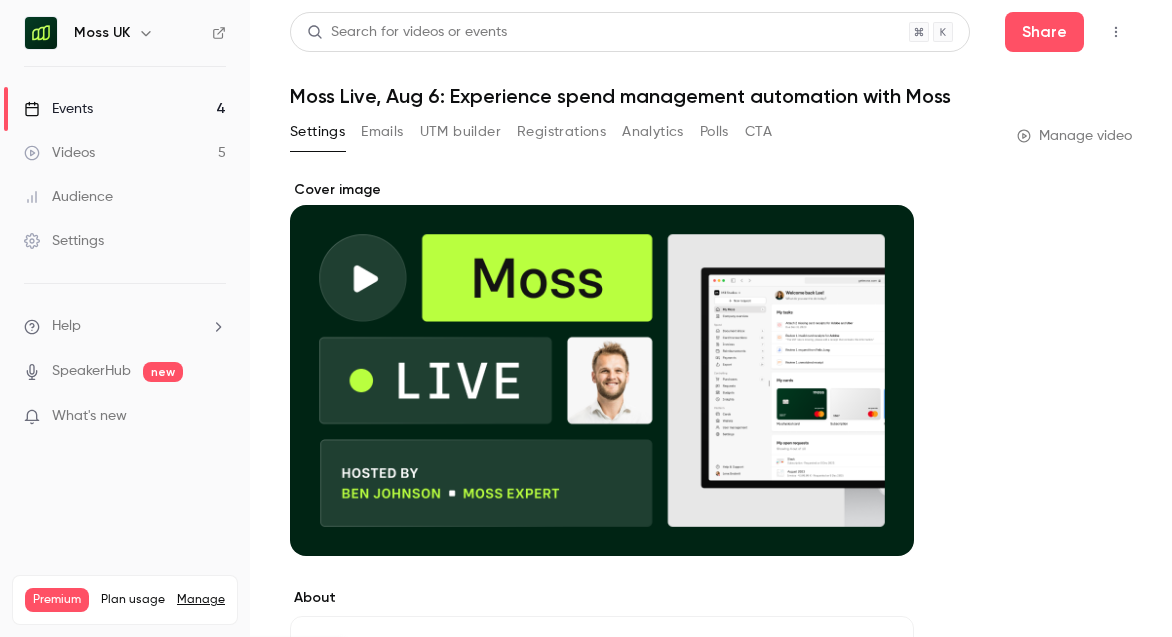 click on "Emails" at bounding box center [382, 132] 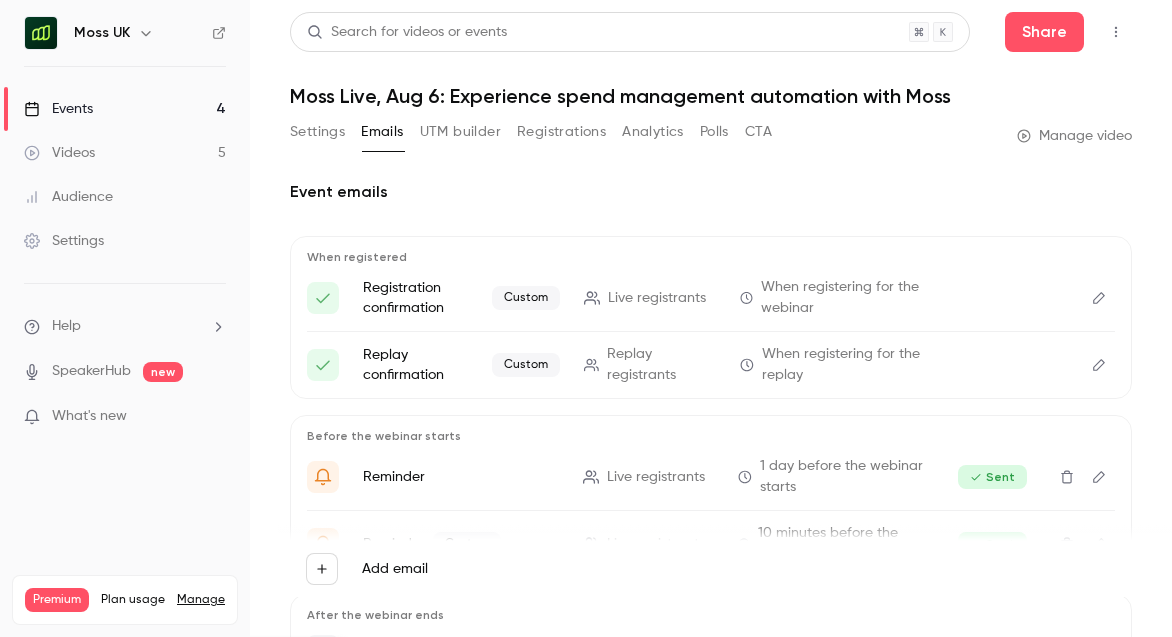 click on "Settings" at bounding box center (317, 132) 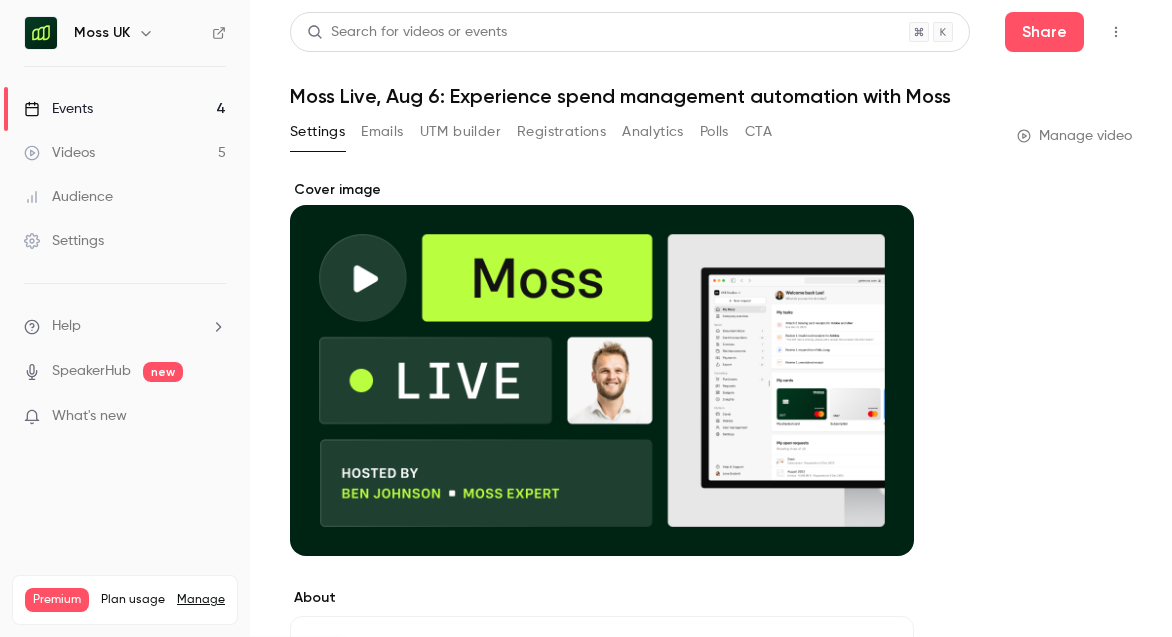 click on "Registrations" at bounding box center [561, 132] 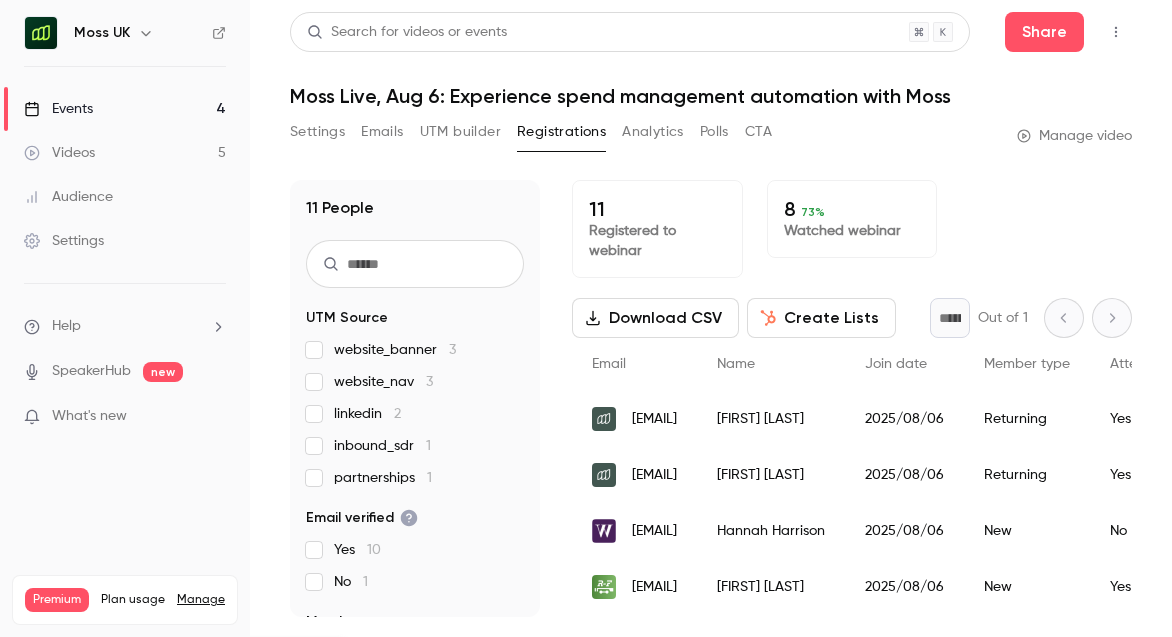 click on "Download CSV" at bounding box center [655, 318] 